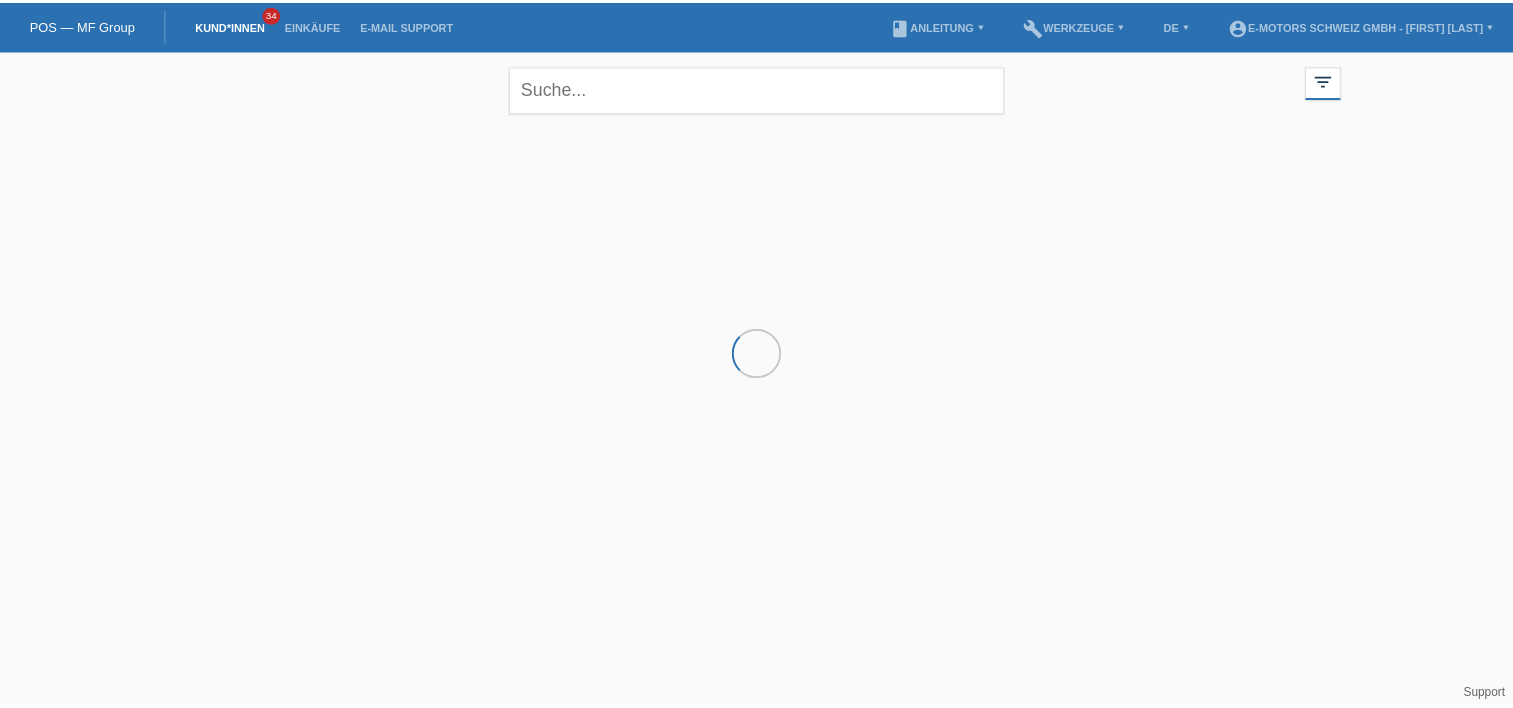 scroll, scrollTop: 0, scrollLeft: 0, axis: both 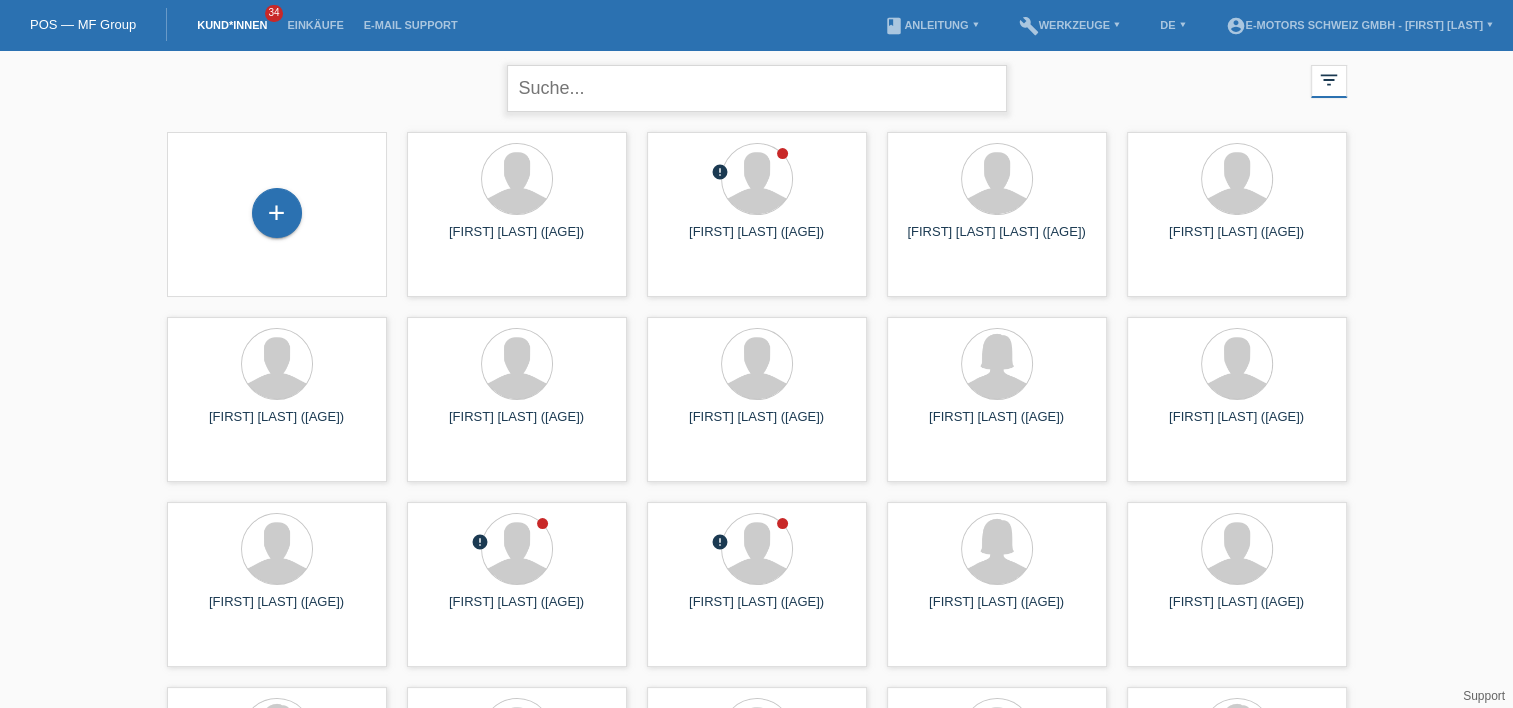 click at bounding box center [757, 88] 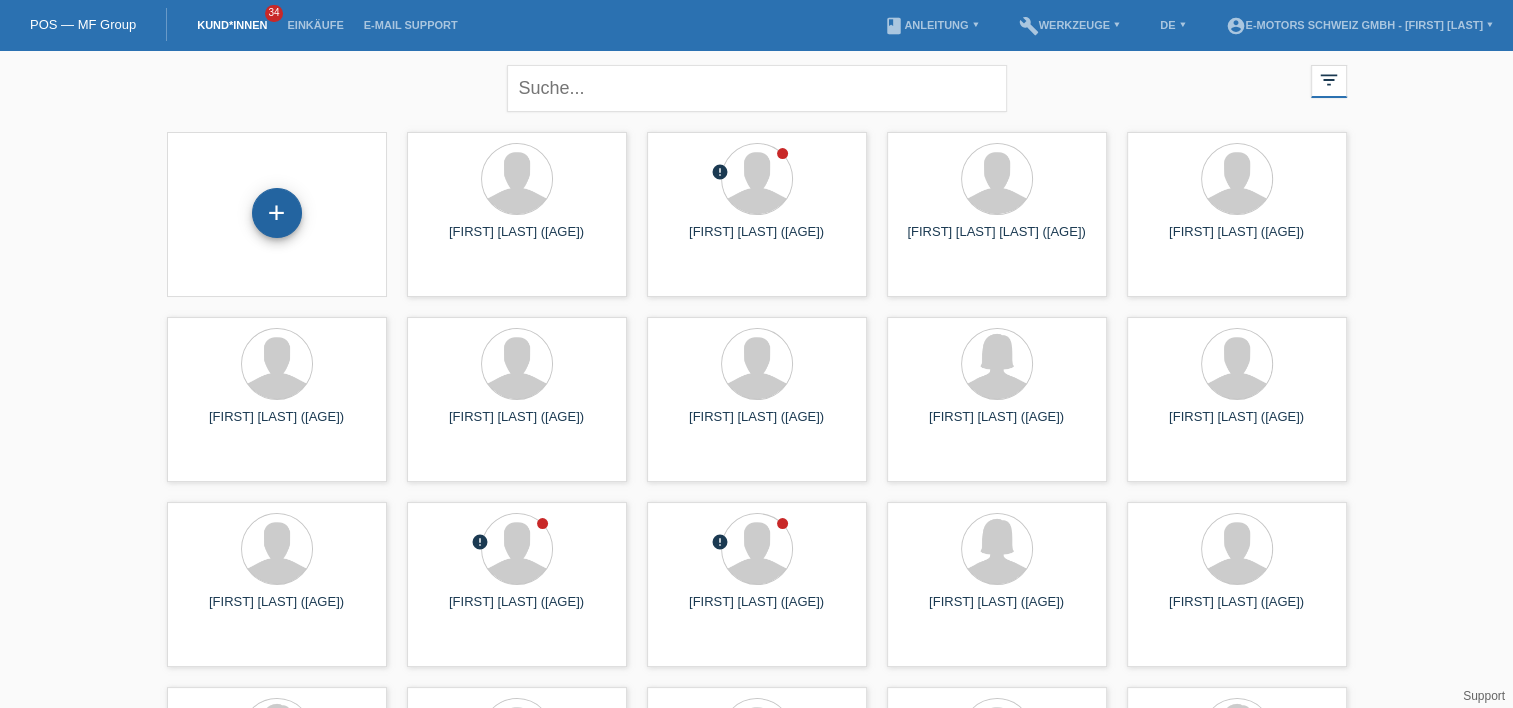 click on "+" at bounding box center [277, 213] 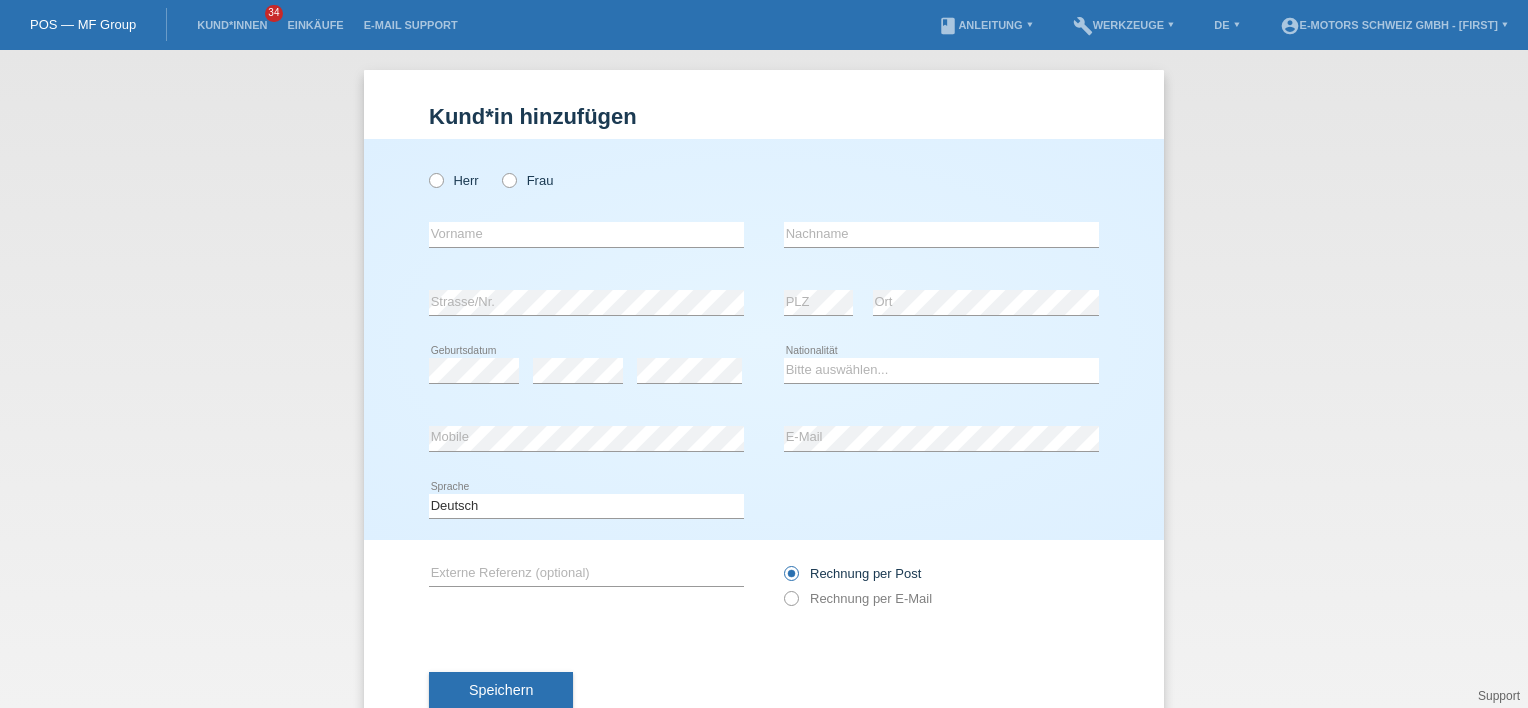 scroll, scrollTop: 0, scrollLeft: 0, axis: both 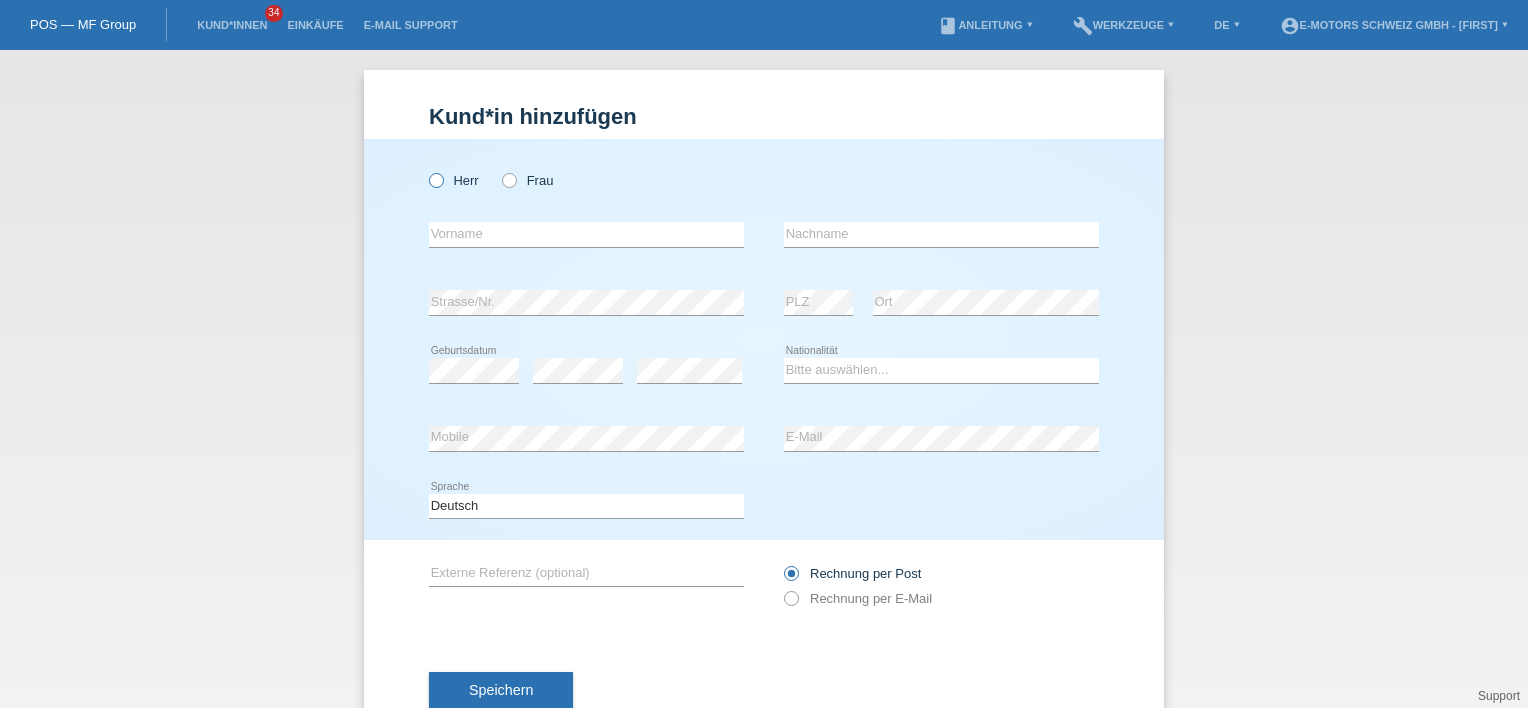 click at bounding box center (426, 170) 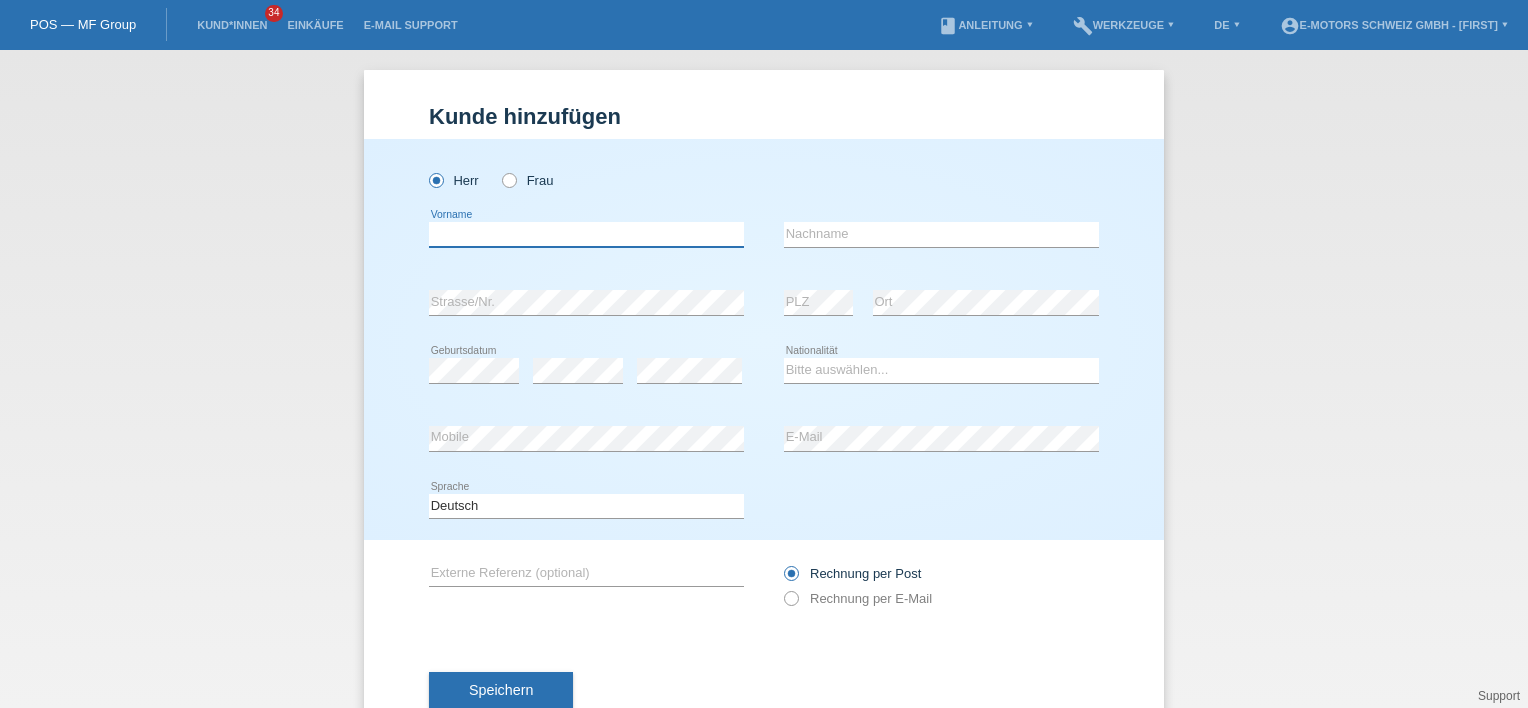 click at bounding box center [586, 234] 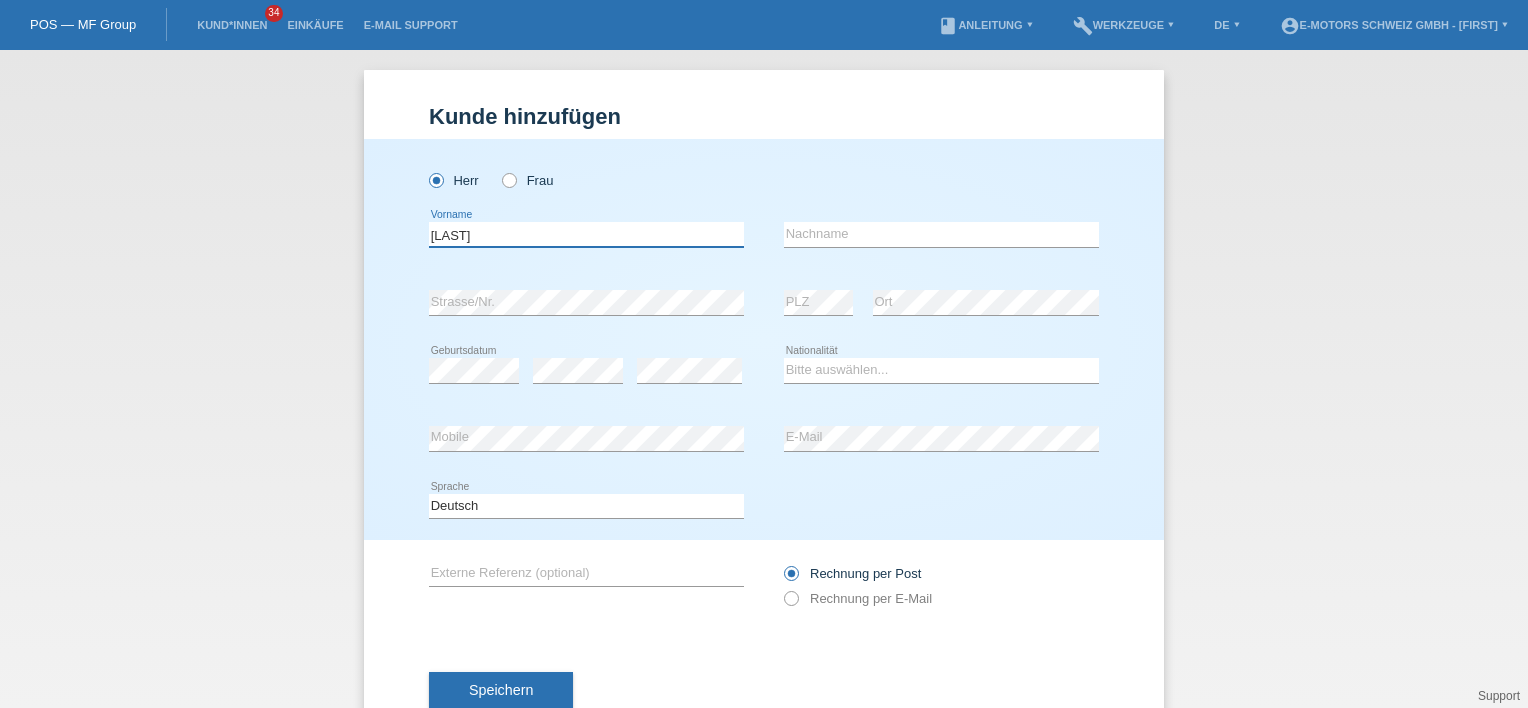 type on "[FIRST]" 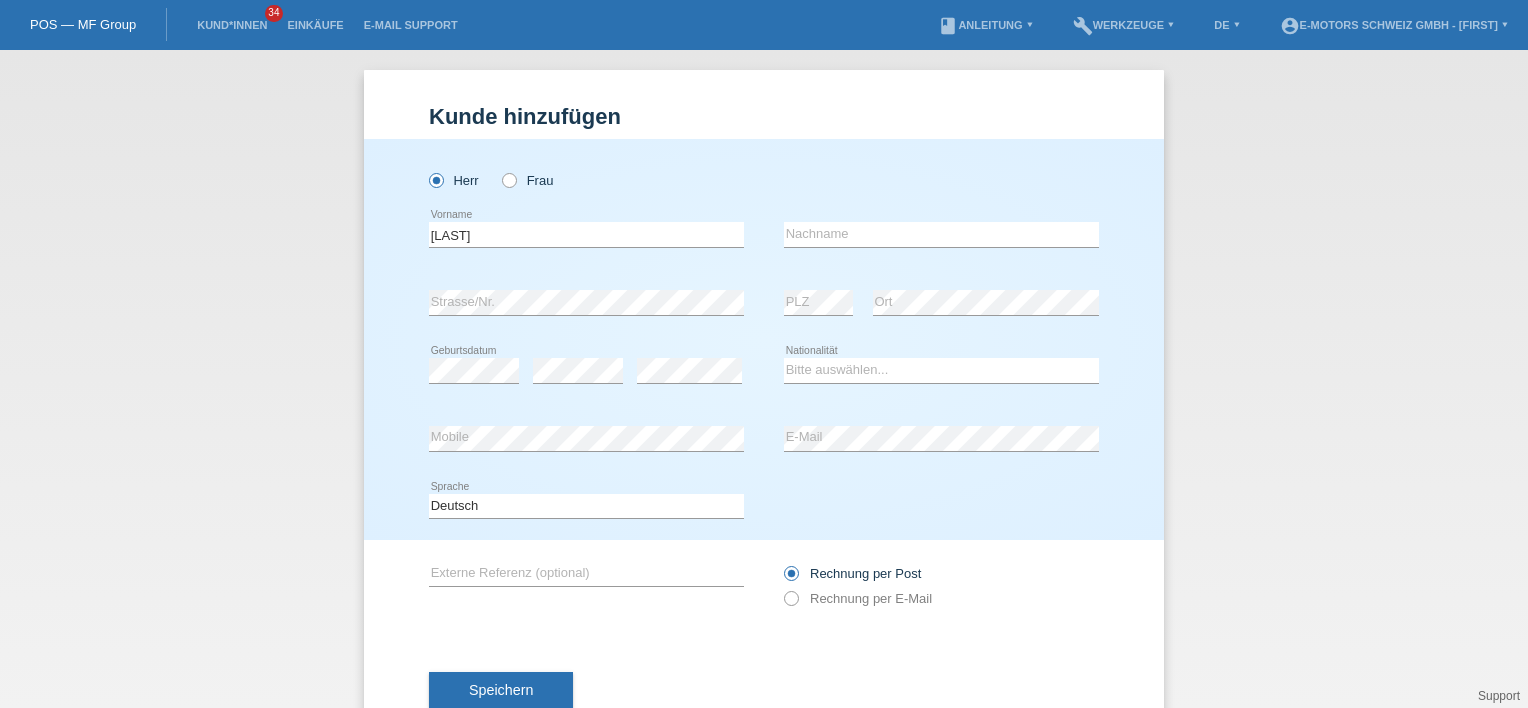 type on "[LAST]" 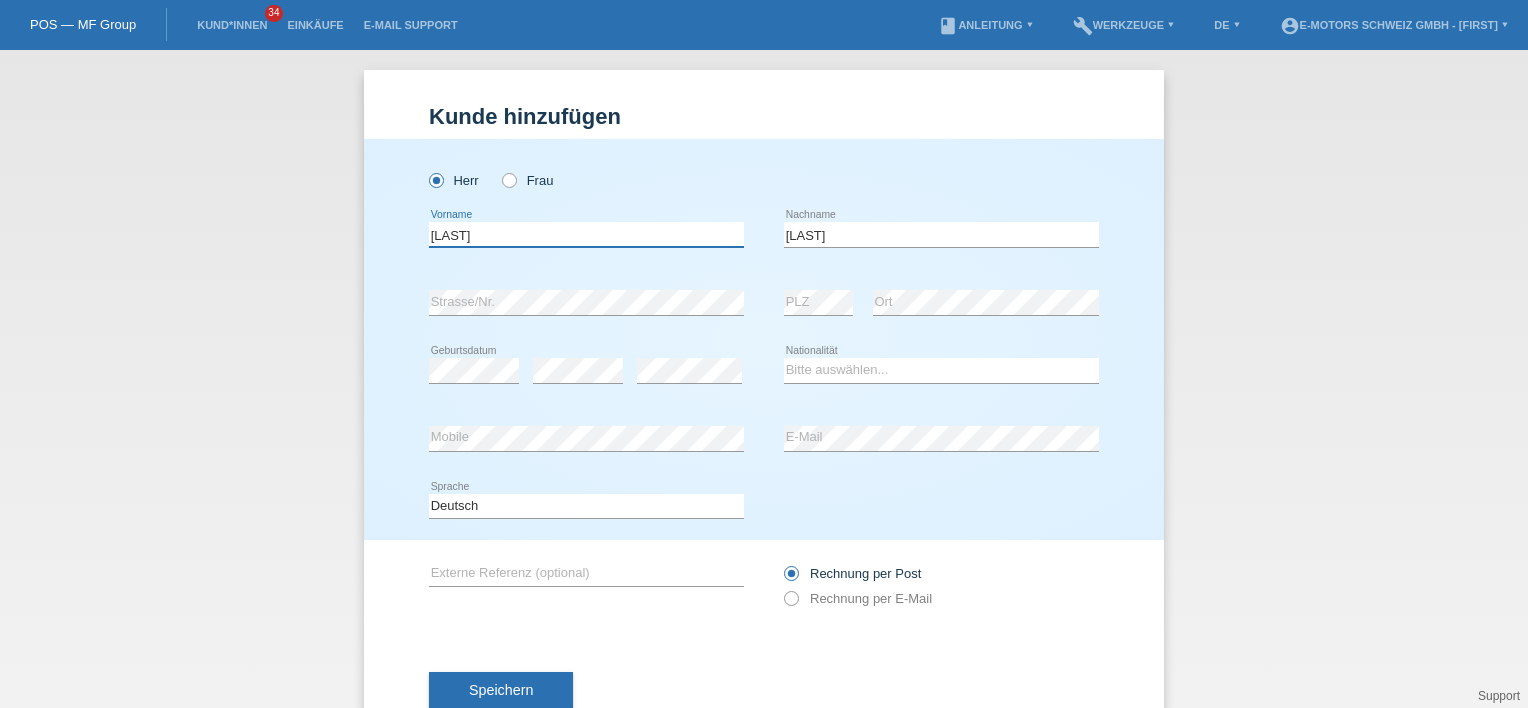 type on "[FIRST]" 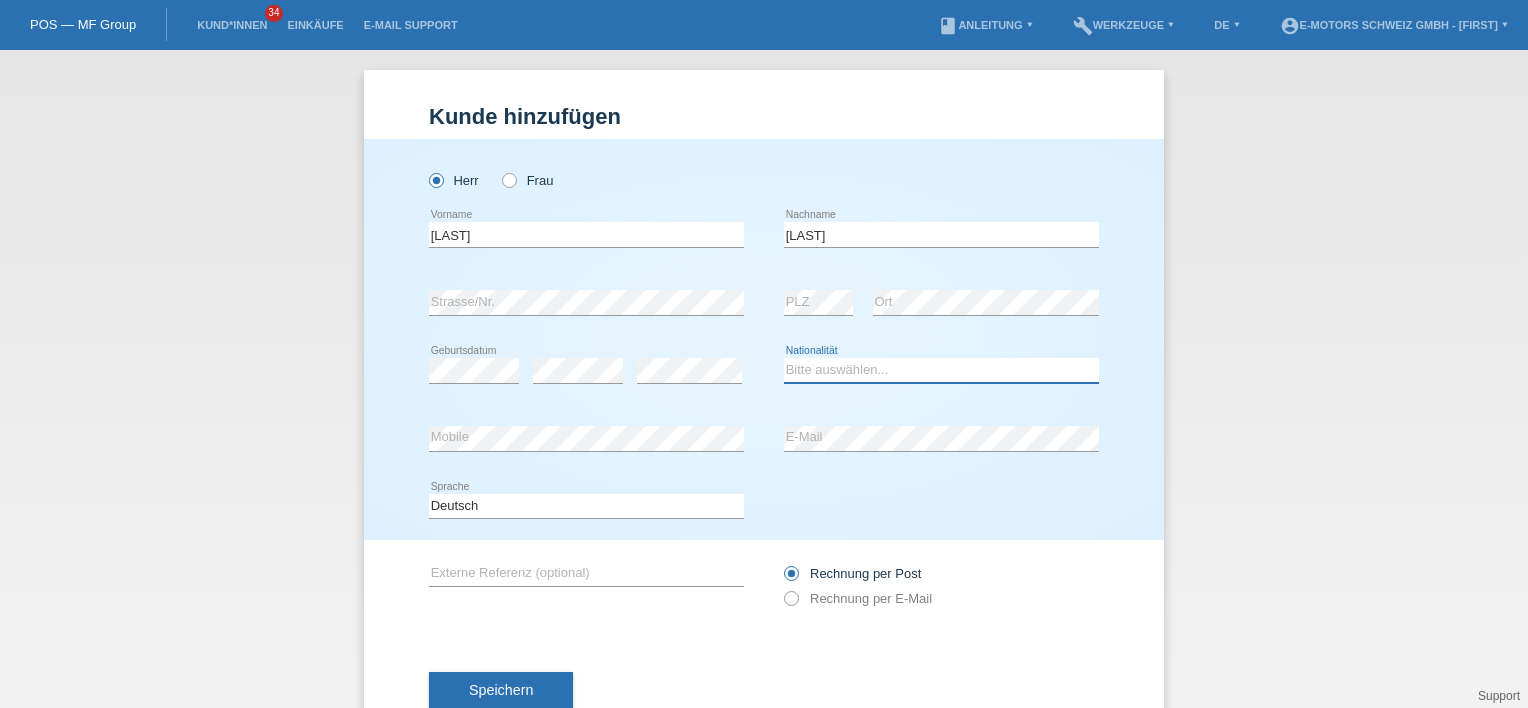 click on "Bitte auswählen...
Schweiz
Deutschland
Liechtenstein
Österreich
------------
Afghanistan
Ägypten
Åland
Albanien
Algerien" at bounding box center [941, 370] 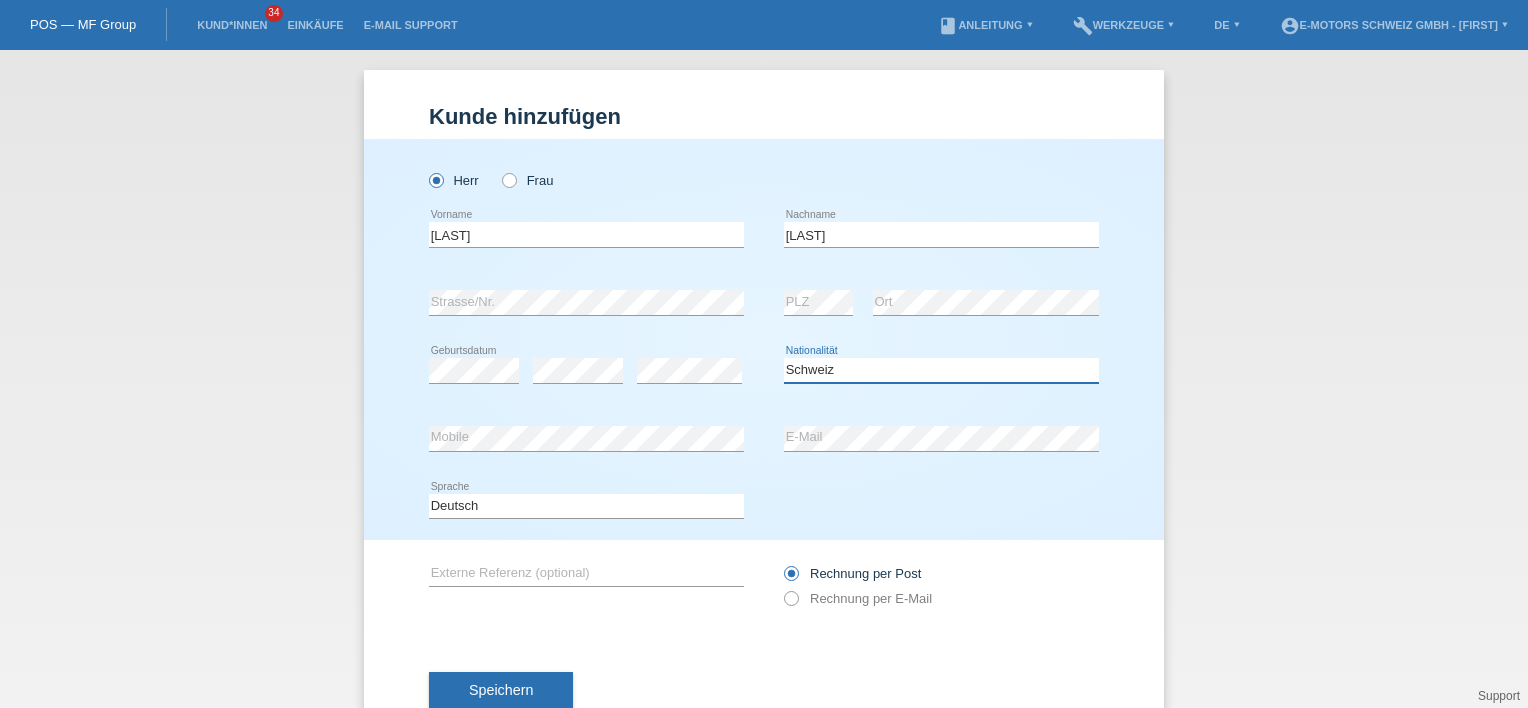 click on "Bitte auswählen...
Schweiz
Deutschland
Liechtenstein
Österreich
------------
Afghanistan
Ägypten
Åland
Albanien
Algerien" at bounding box center (941, 370) 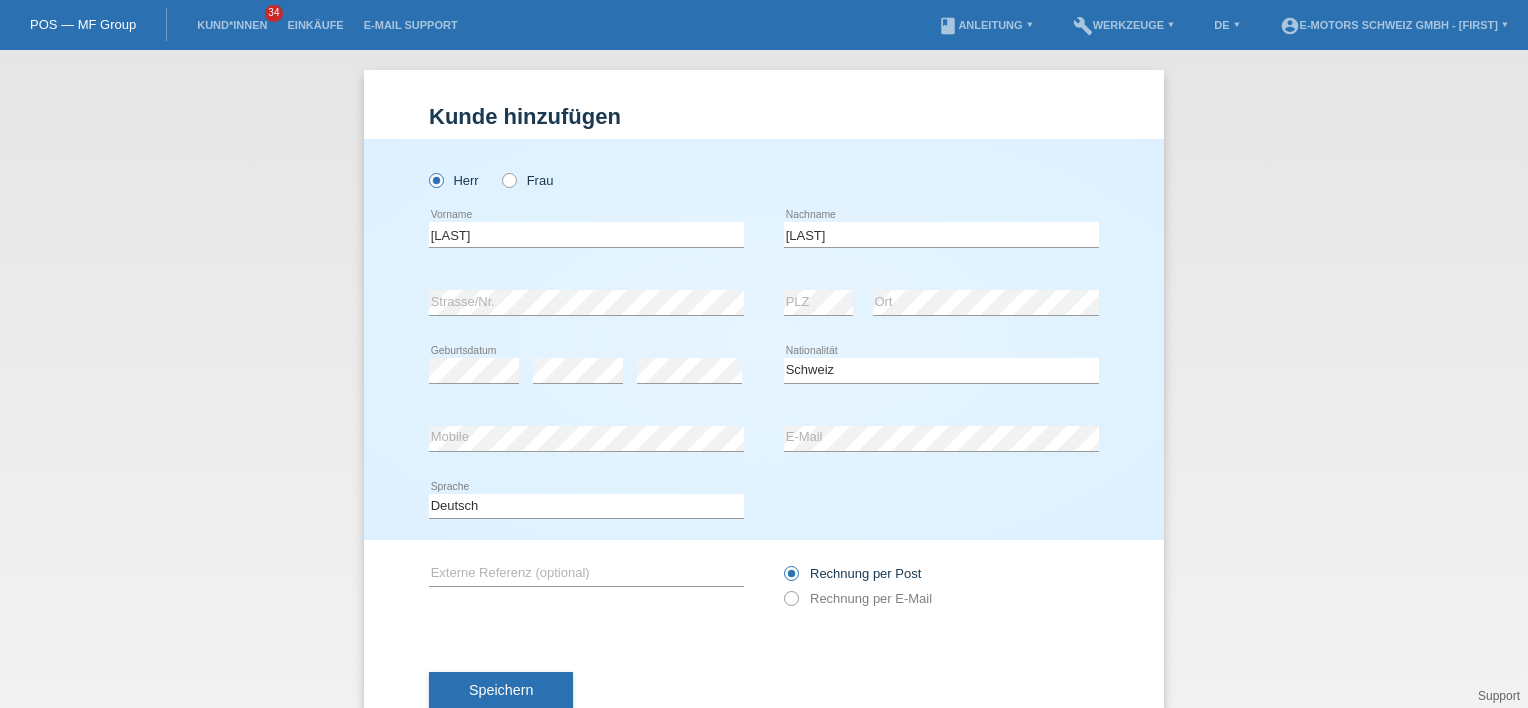 click on "Herr
Frau
Kilian
error
Vorname
C" at bounding box center (764, 339) 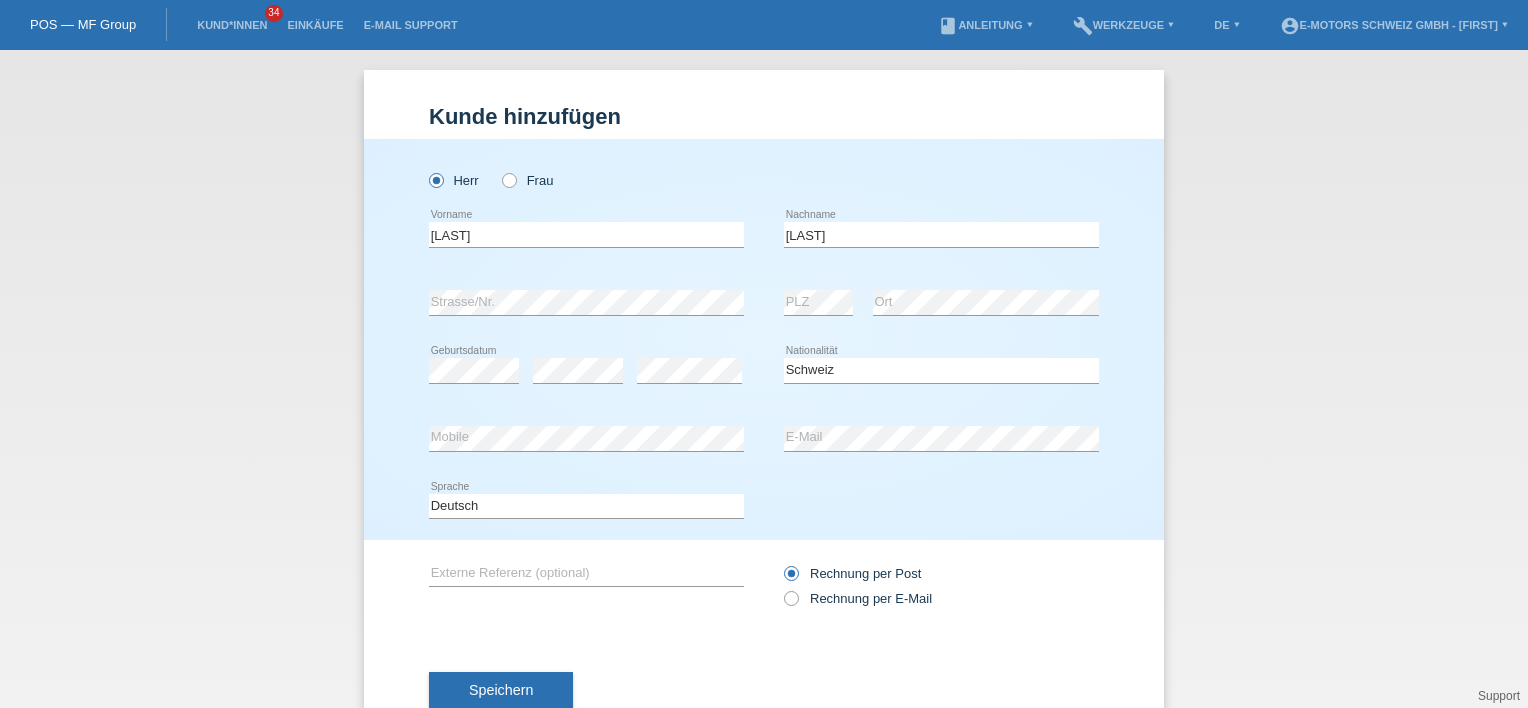 click on "Deutsch
Français
Italiano
English
error
Sprache" at bounding box center [764, 507] 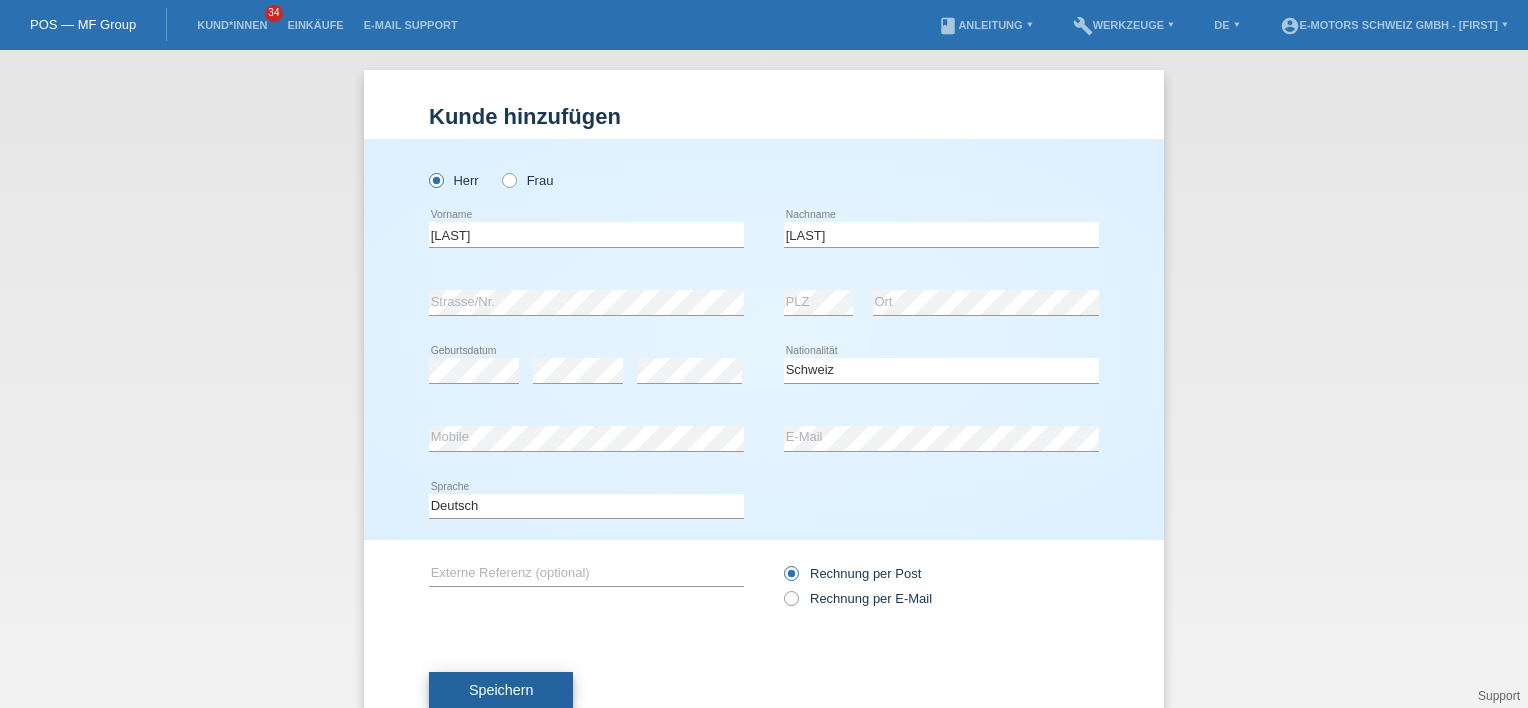 click on "Speichern" at bounding box center (501, 690) 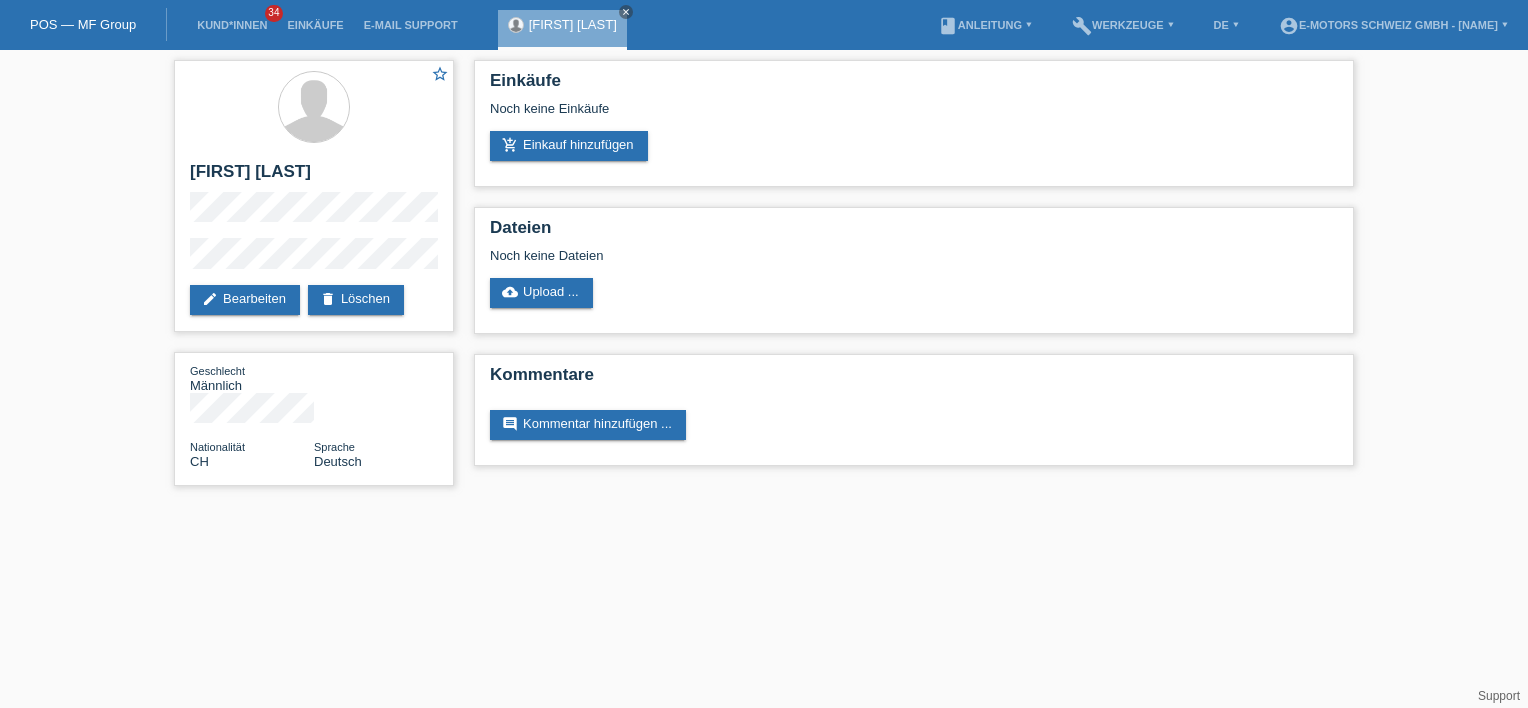 scroll, scrollTop: 0, scrollLeft: 0, axis: both 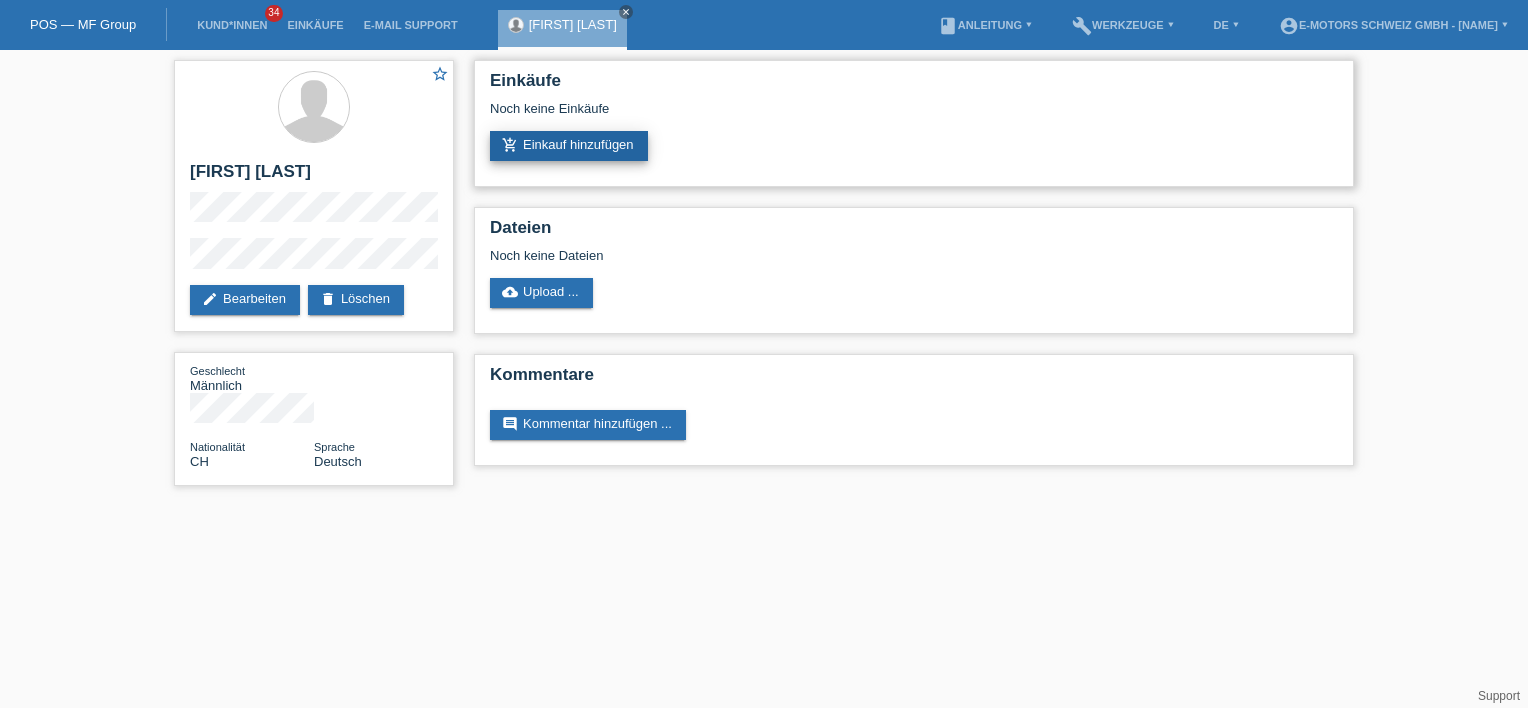 click on "add_shopping_cart  Einkauf hinzufügen" at bounding box center (569, 146) 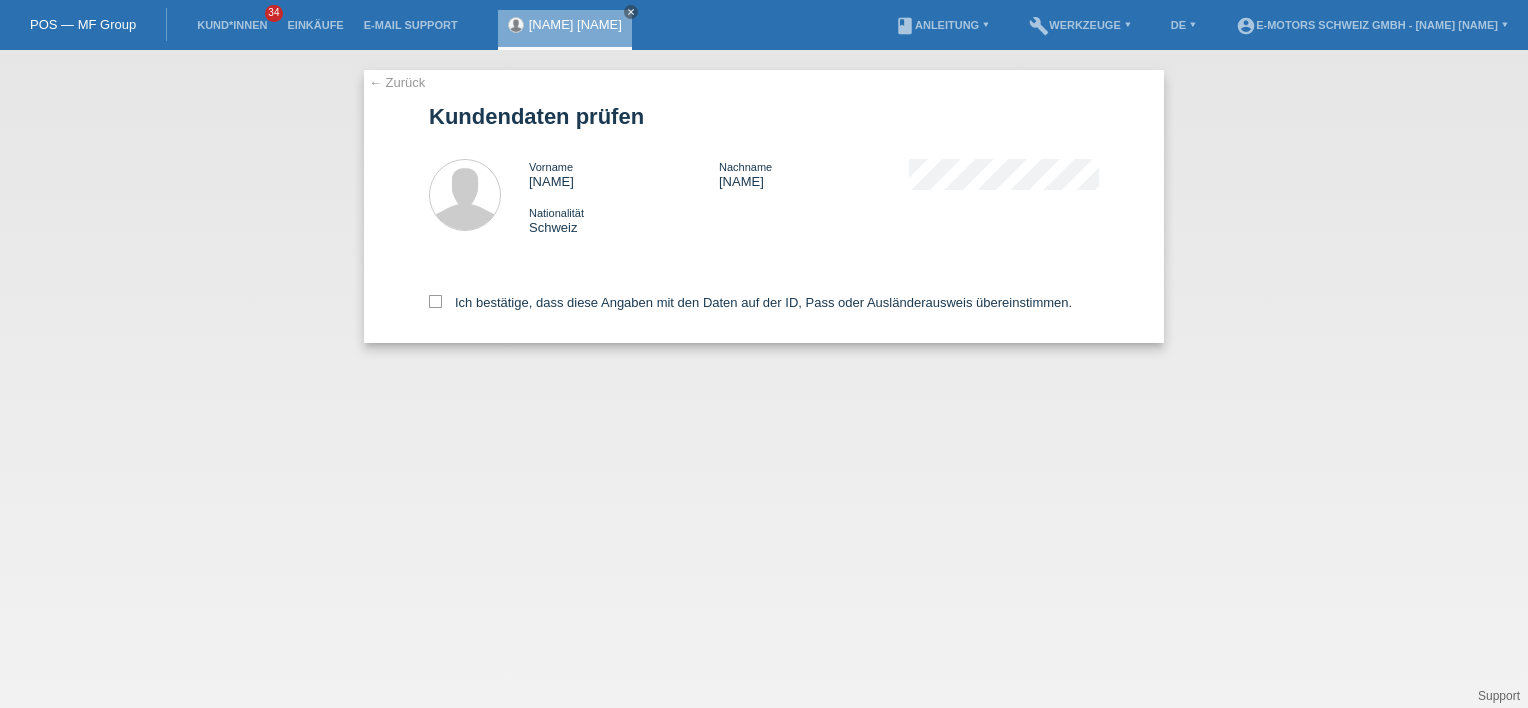 scroll, scrollTop: 0, scrollLeft: 0, axis: both 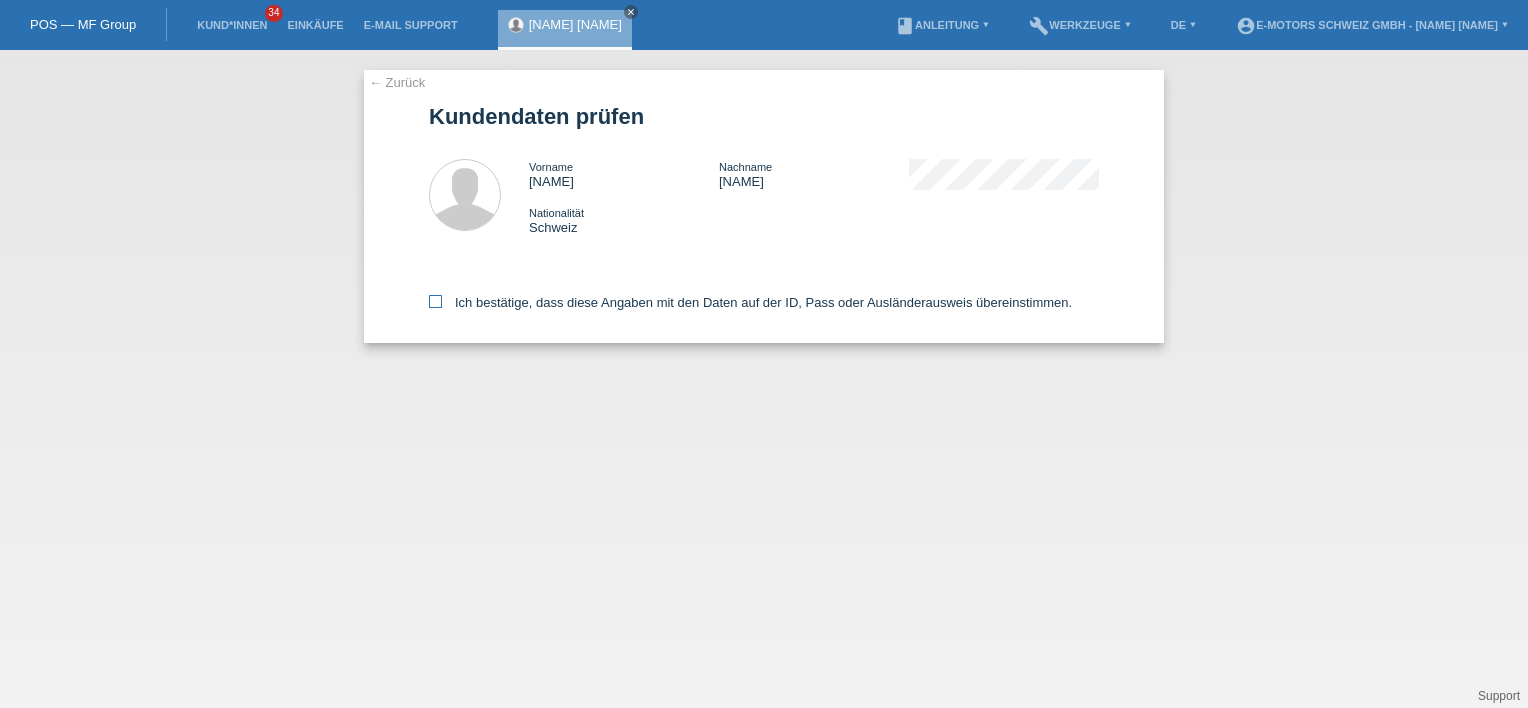 click on "Ich bestätige, dass diese Angaben mit den Daten auf der ID, Pass oder Ausländerausweis übereinstimmen." at bounding box center (750, 302) 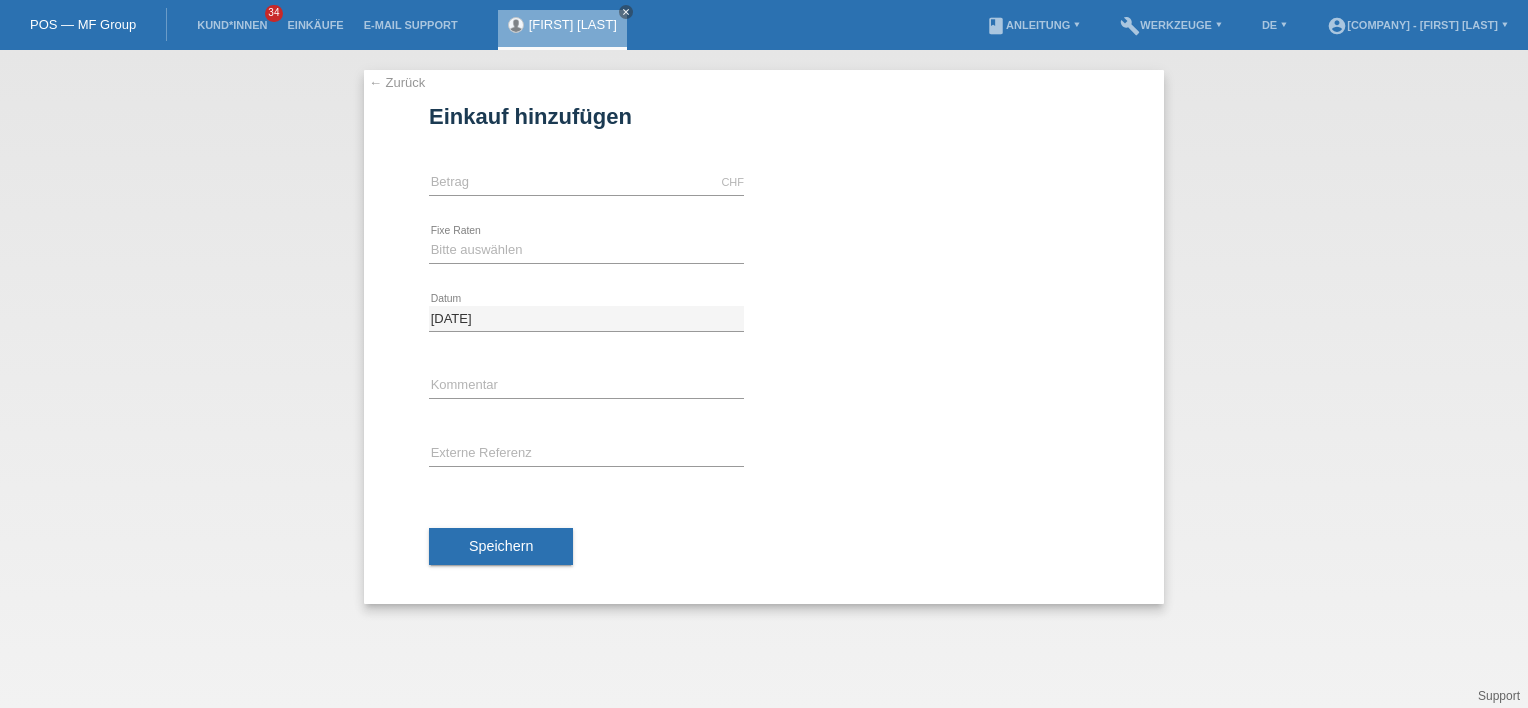 scroll, scrollTop: 0, scrollLeft: 0, axis: both 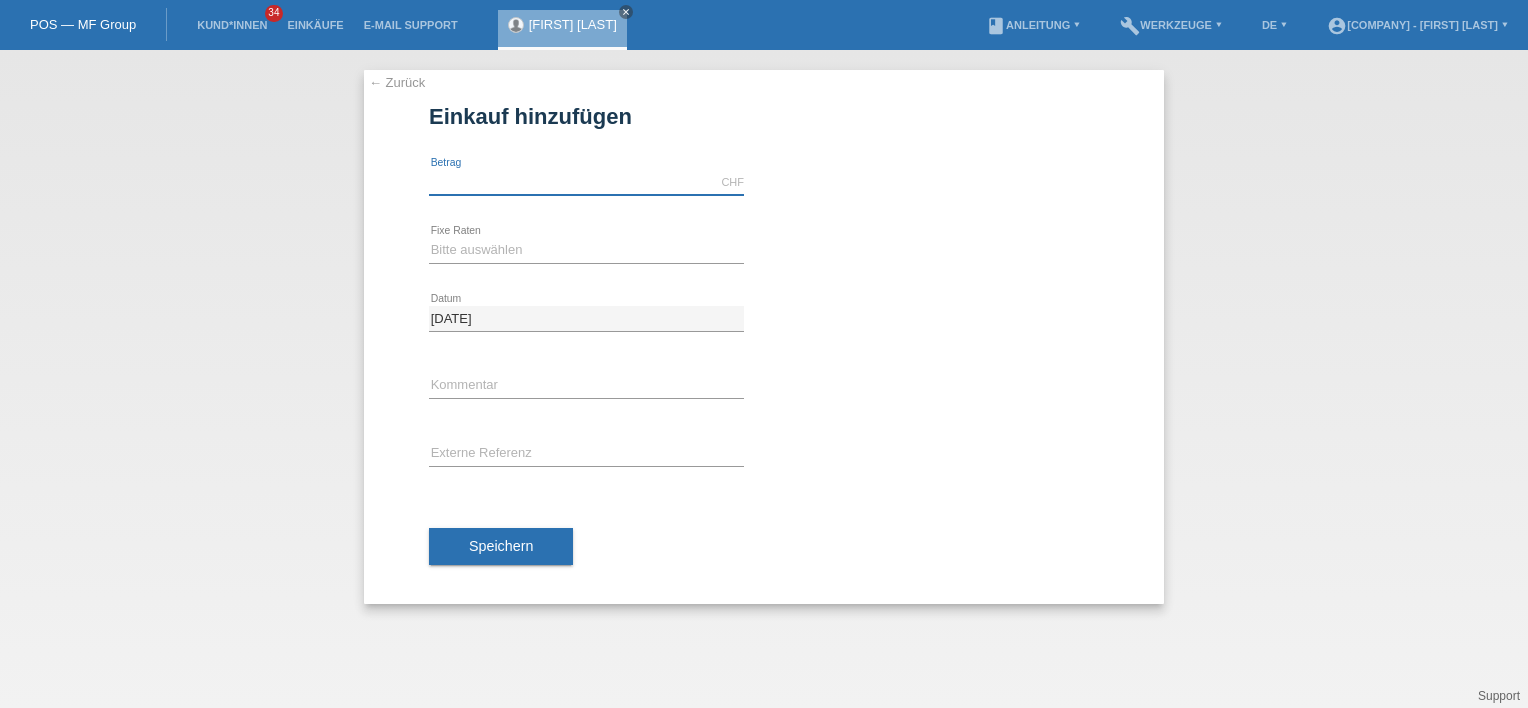 click at bounding box center (586, 182) 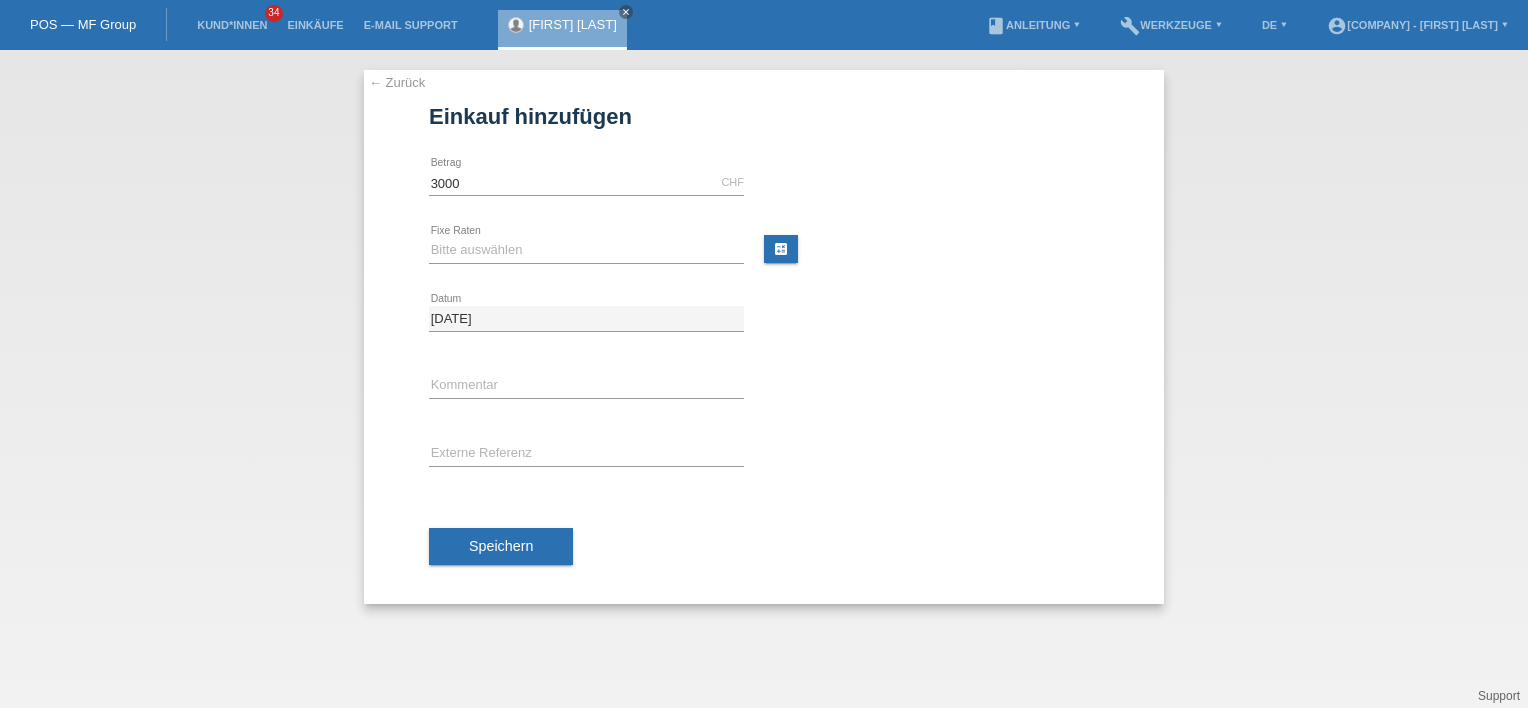 type on "3000.00" 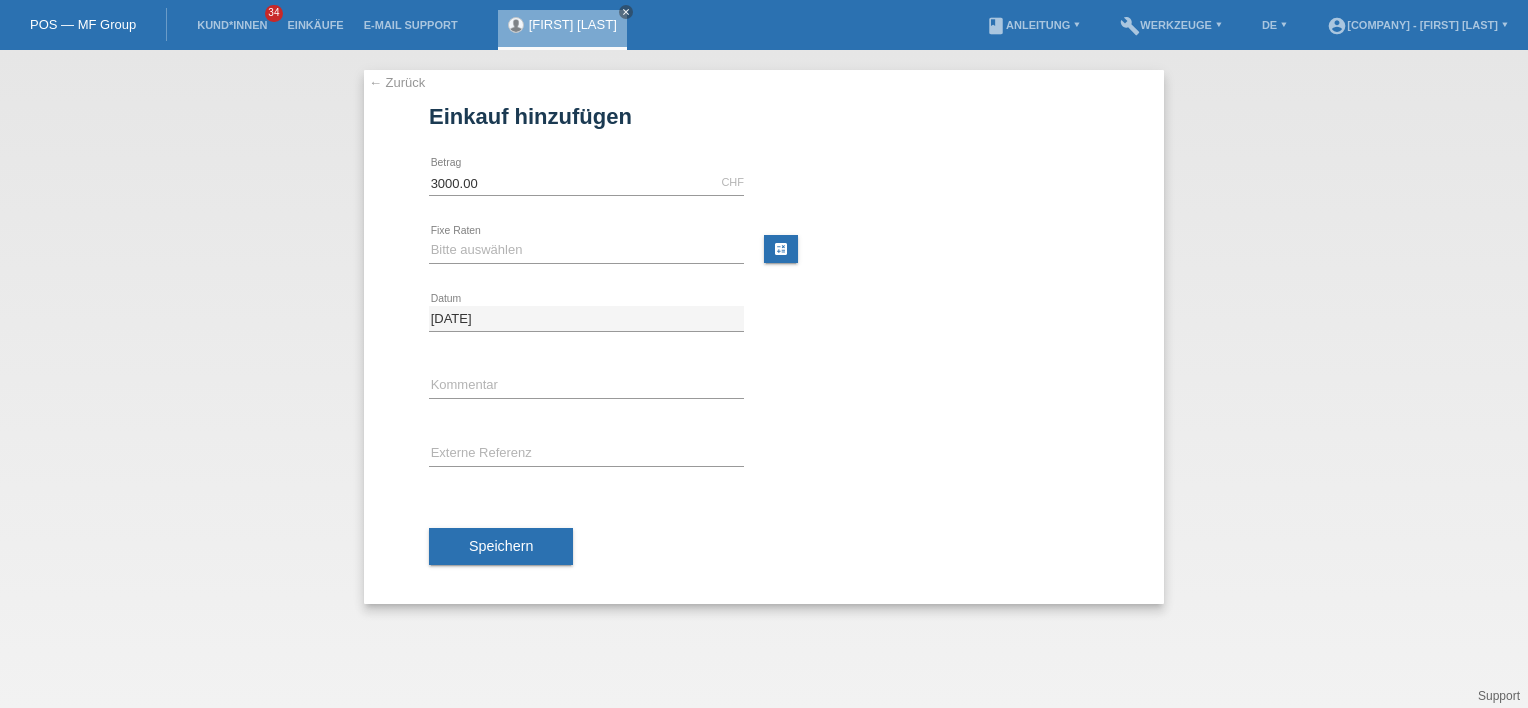 click on "3000.00
CHF
error
Betrag" at bounding box center (764, 183) 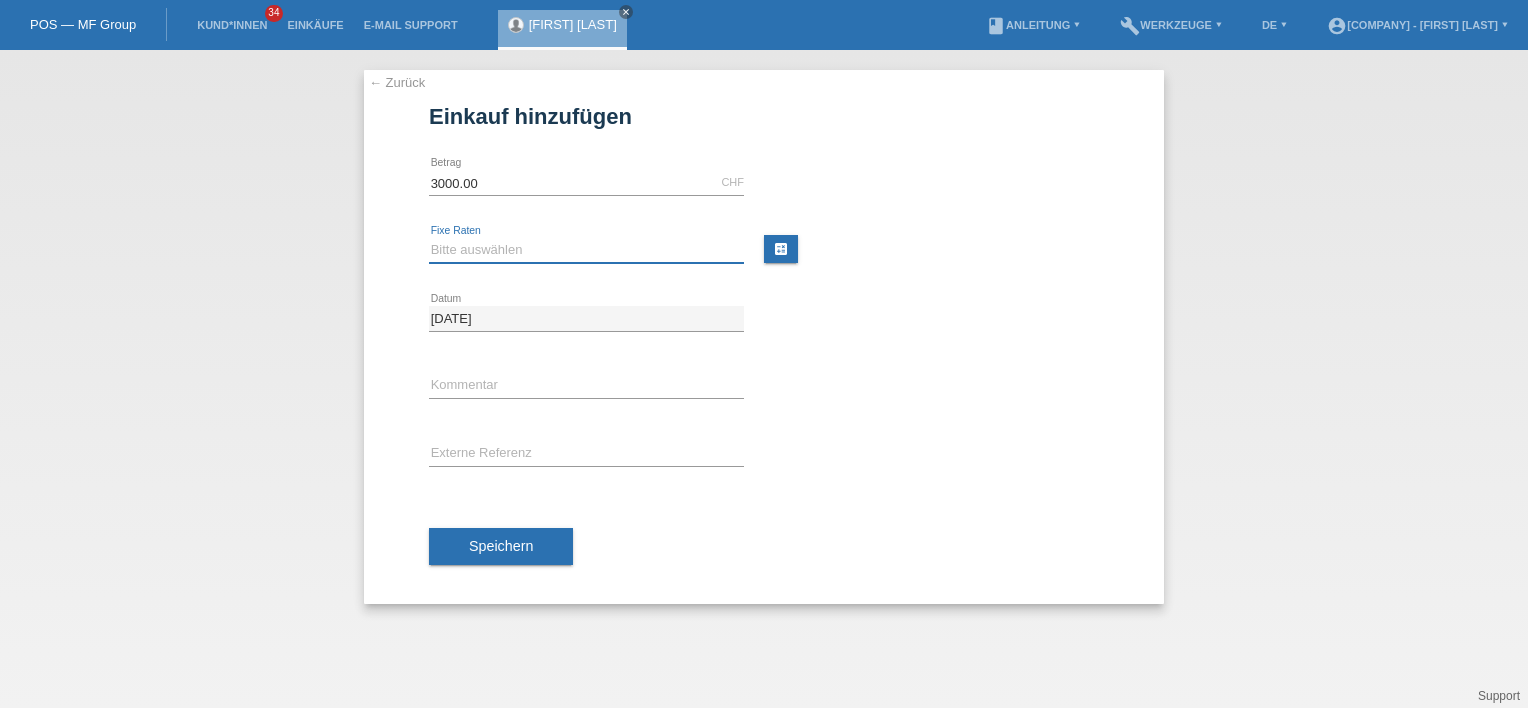 click on "Bitte auswählen
12 Raten
24 Raten
36 Raten
48 Raten" at bounding box center [586, 250] 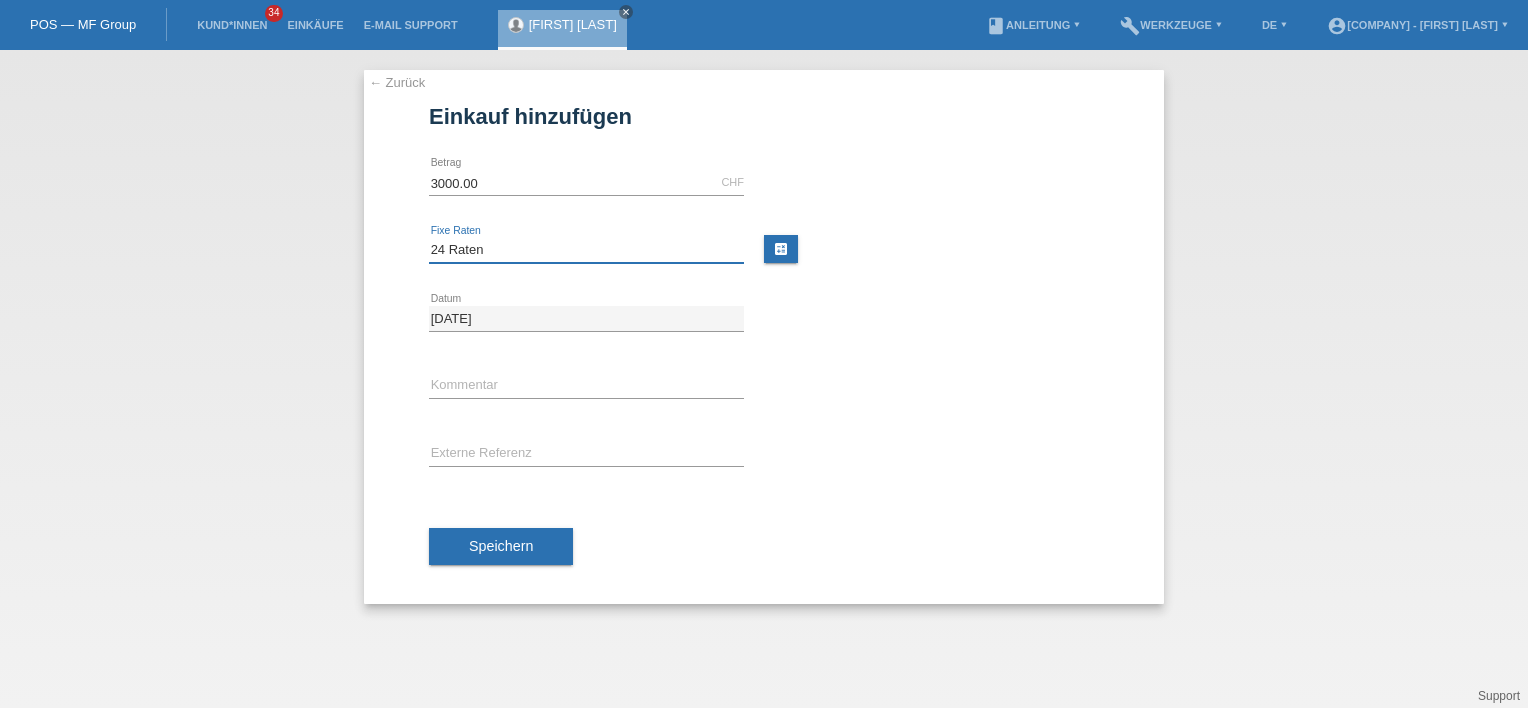 click on "Bitte auswählen
12 Raten
24 Raten
36 Raten
48 Raten" at bounding box center (586, 250) 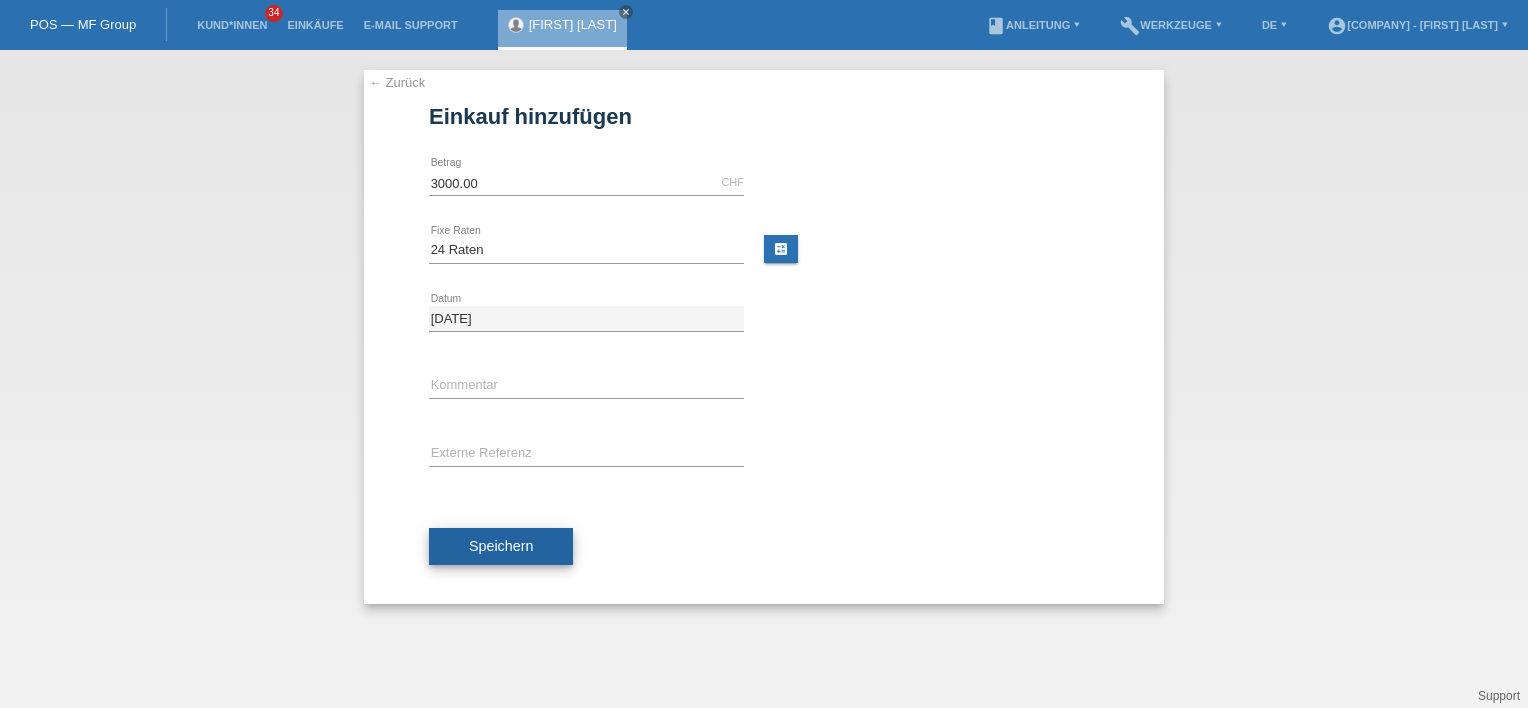 click on "Speichern" at bounding box center (501, 547) 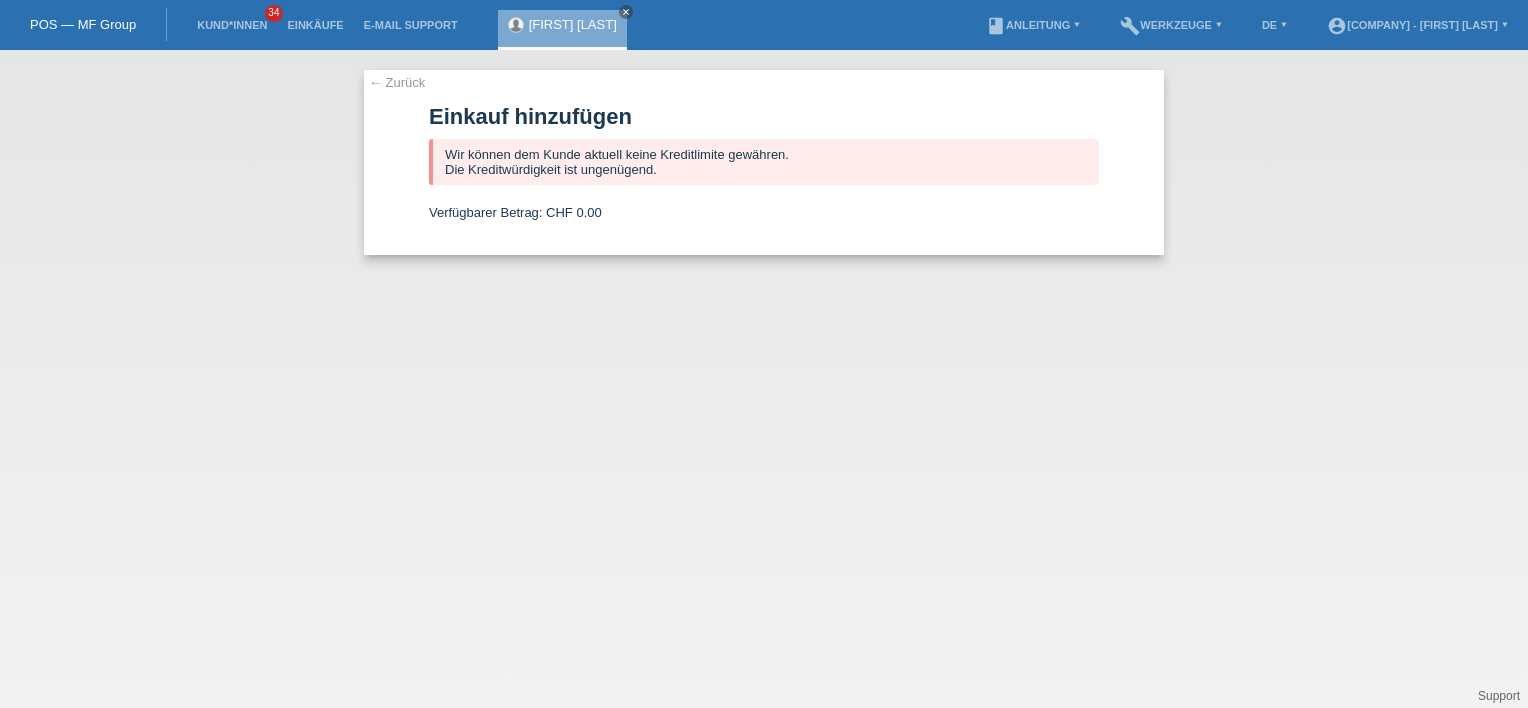 click on "← Zurück" at bounding box center [397, 82] 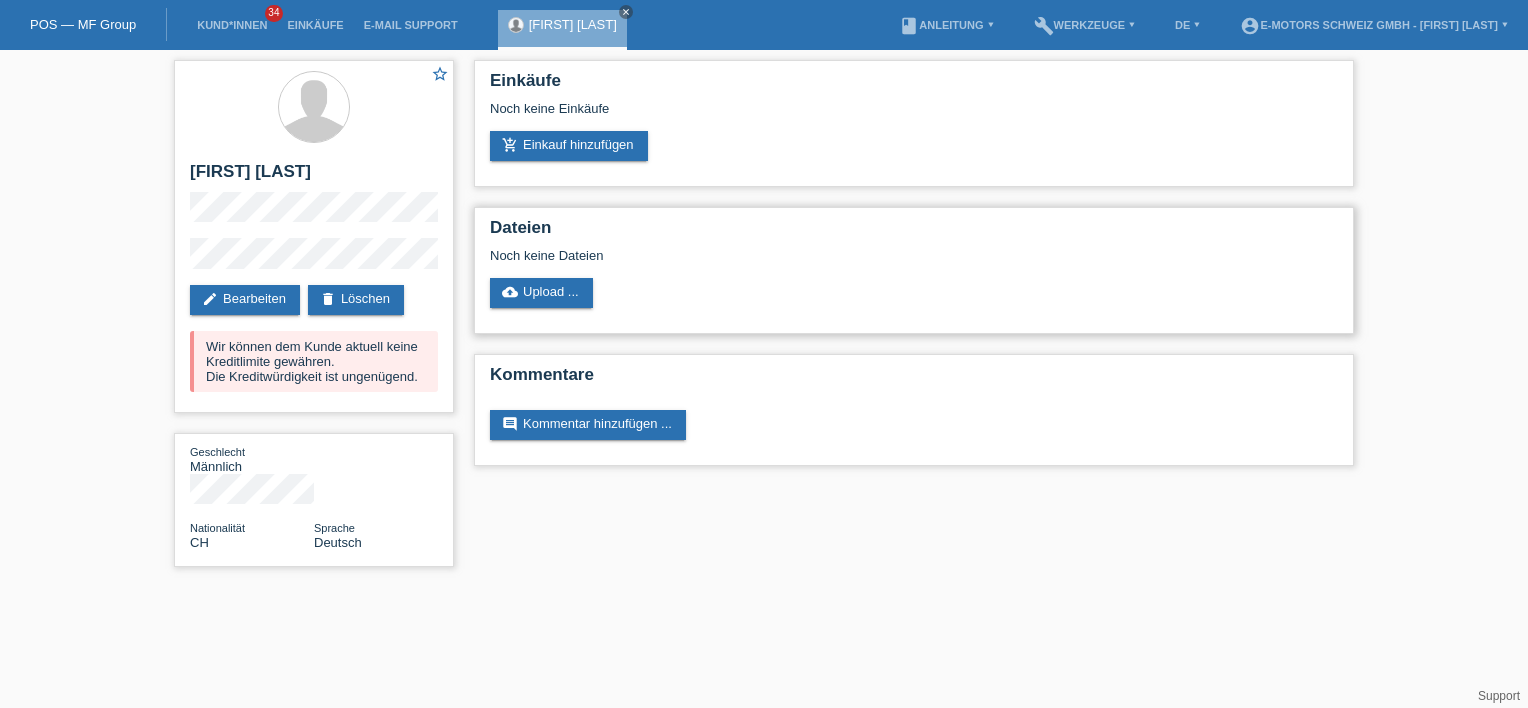 scroll, scrollTop: 0, scrollLeft: 0, axis: both 